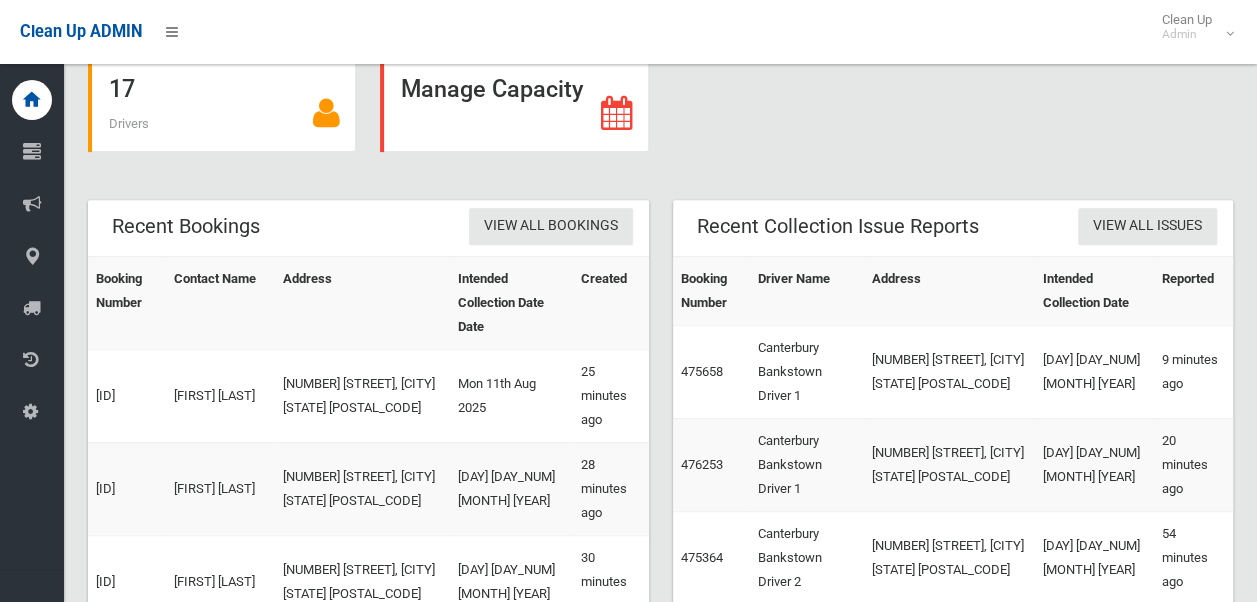 scroll, scrollTop: 0, scrollLeft: 0, axis: both 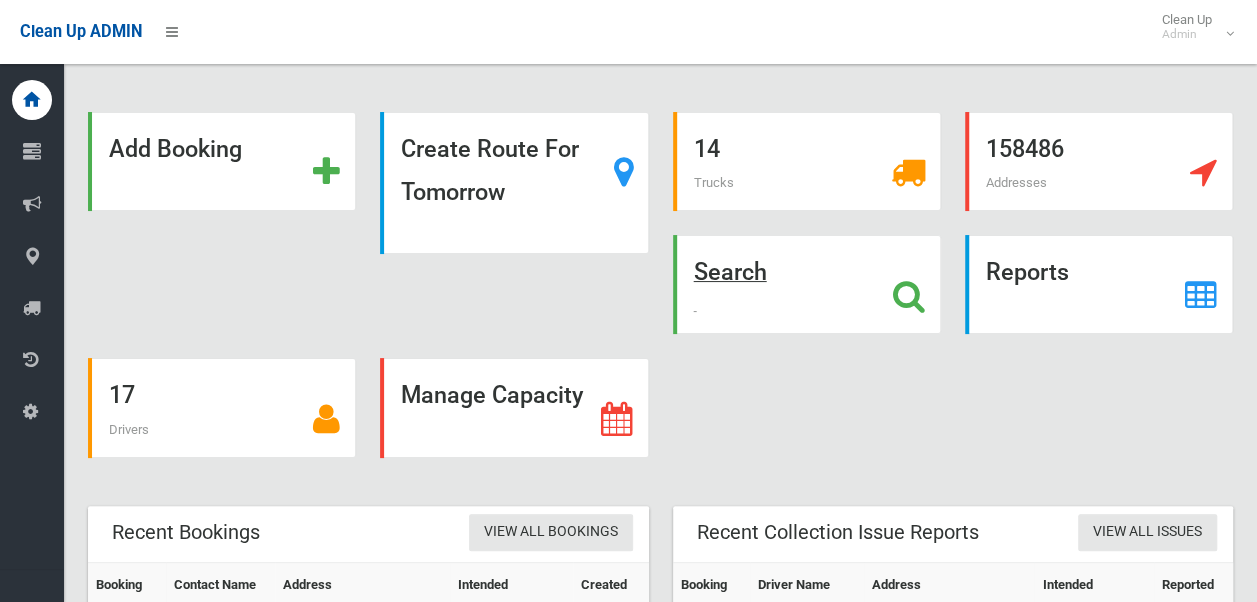 click on "Search" at bounding box center (807, 284) 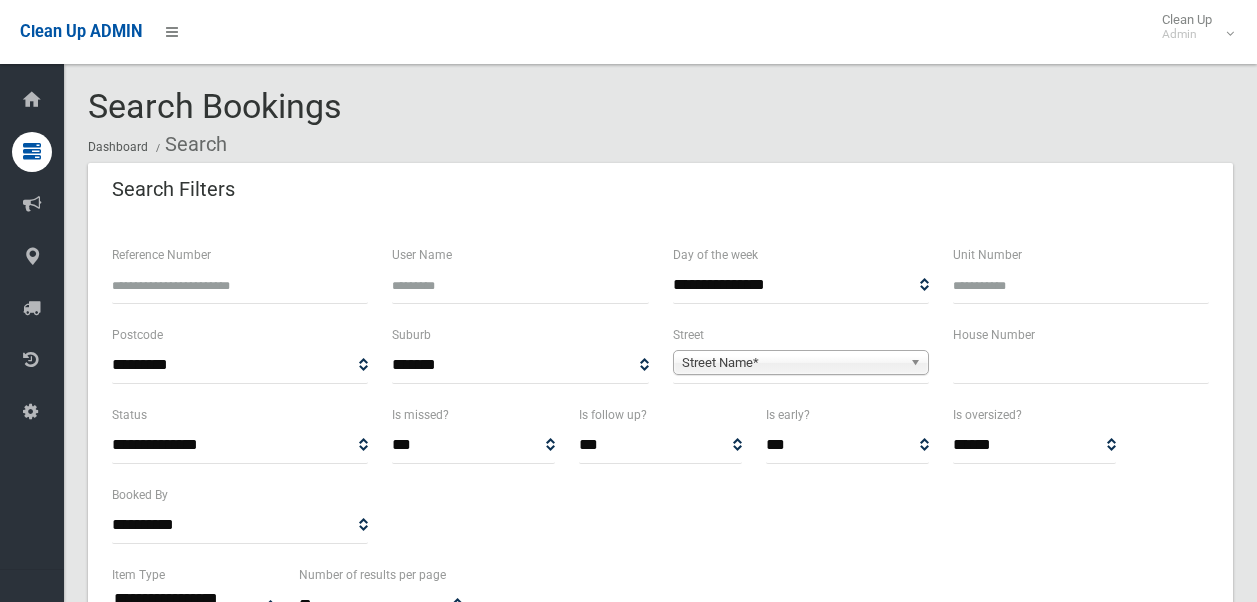 select 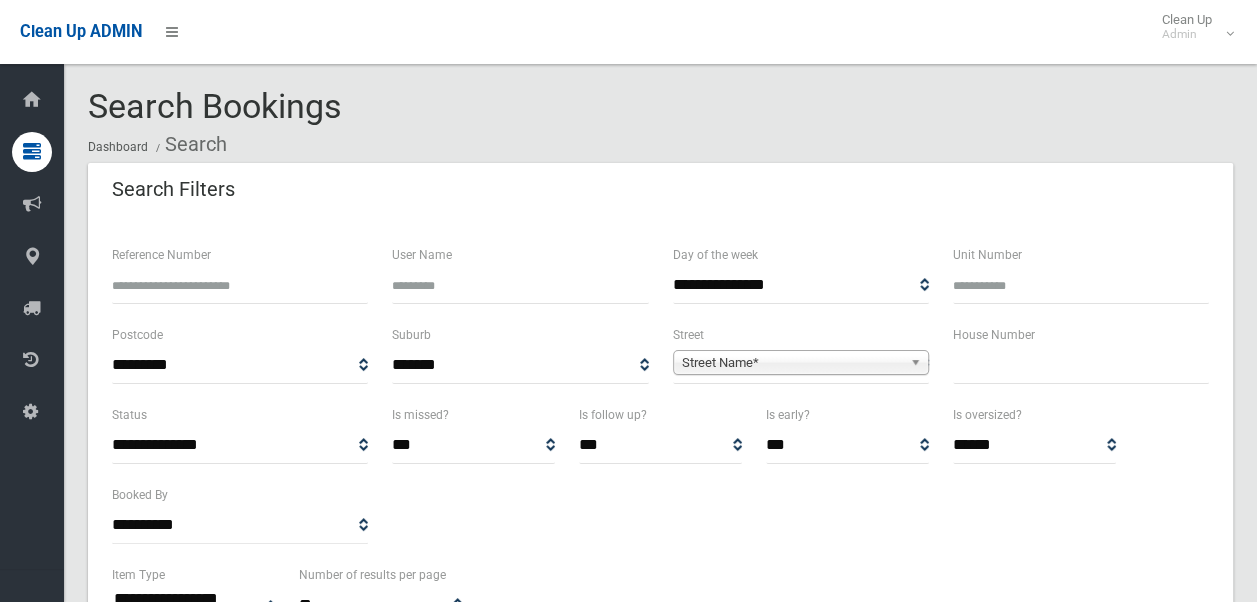 click on "Street Name*" at bounding box center [792, 363] 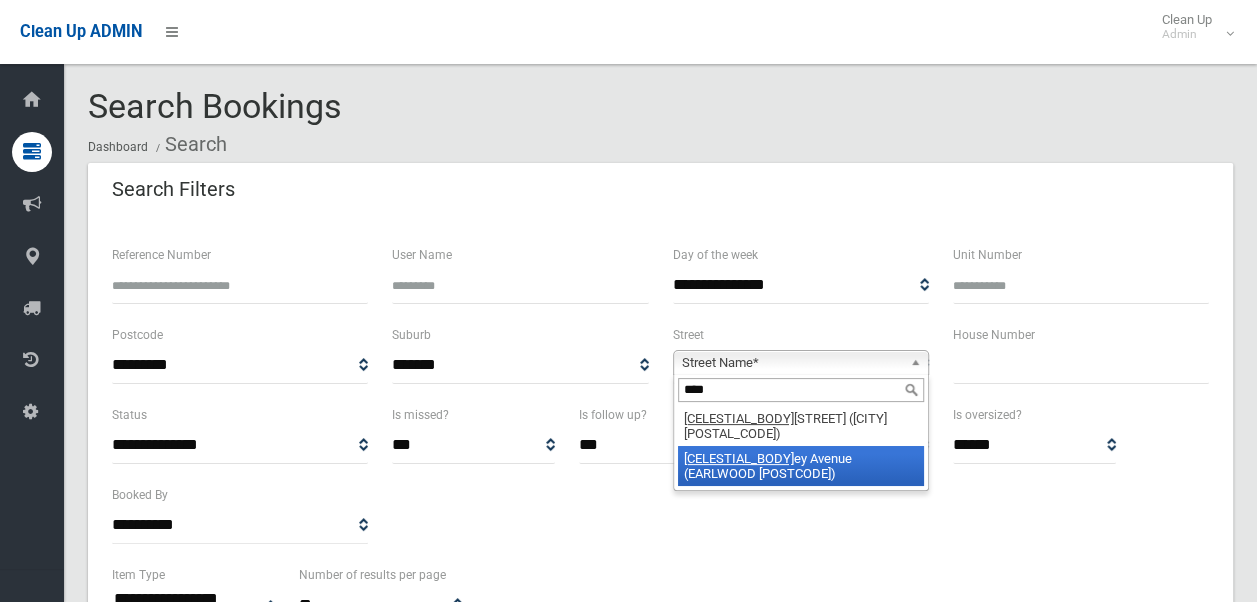 type on "****" 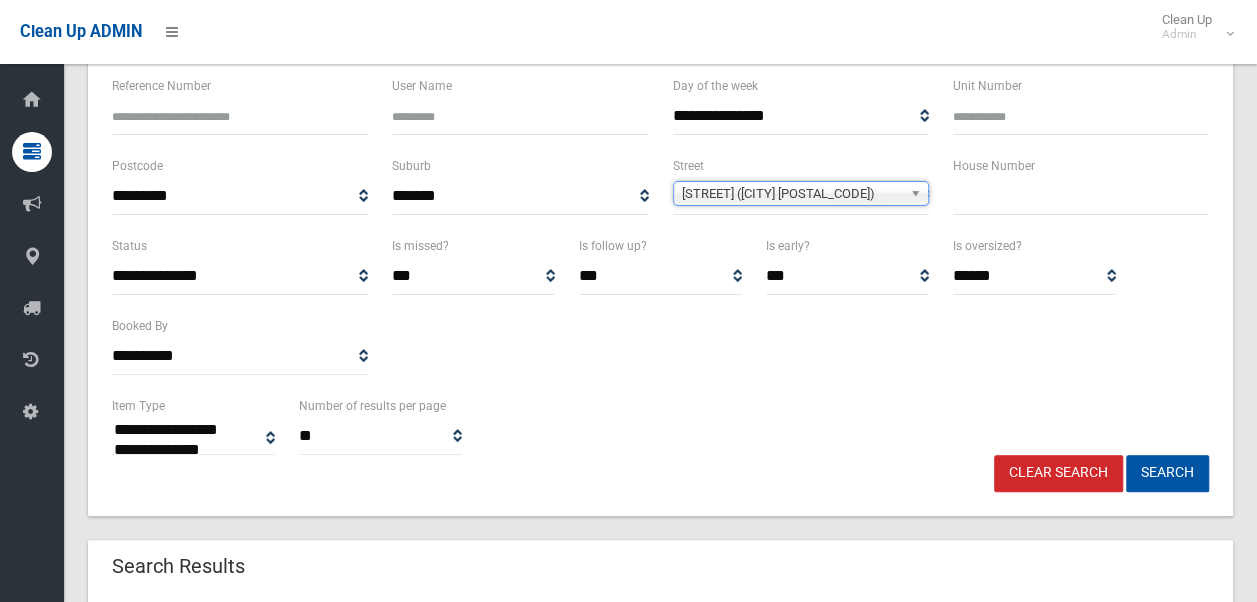 scroll, scrollTop: 184, scrollLeft: 0, axis: vertical 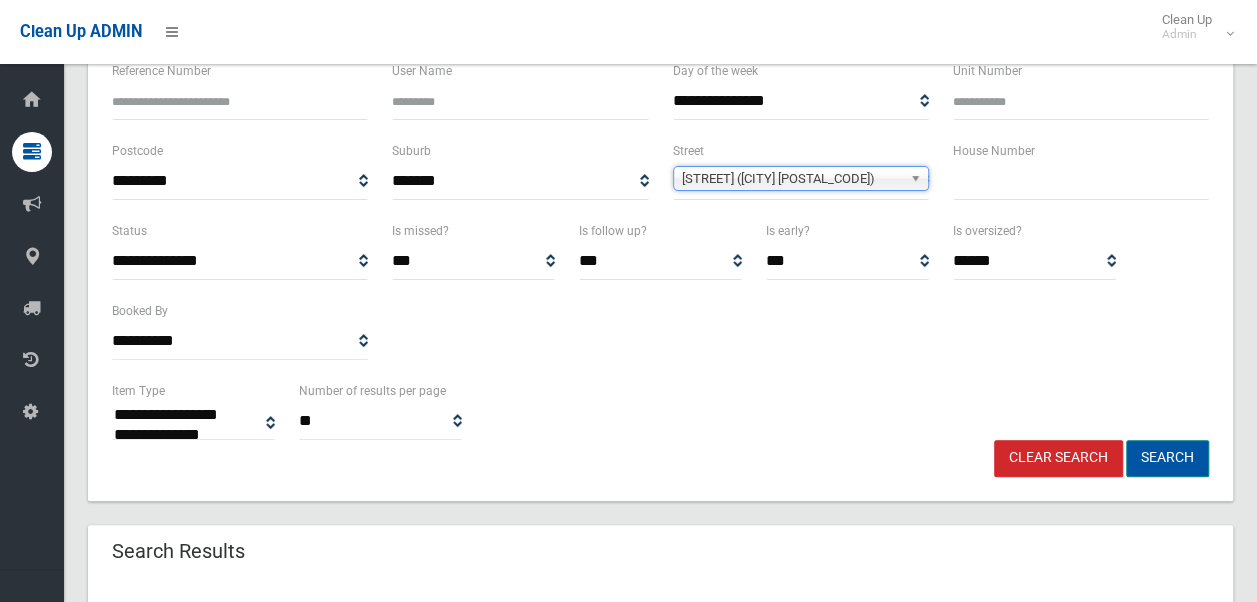 click on "Search" at bounding box center [1167, 458] 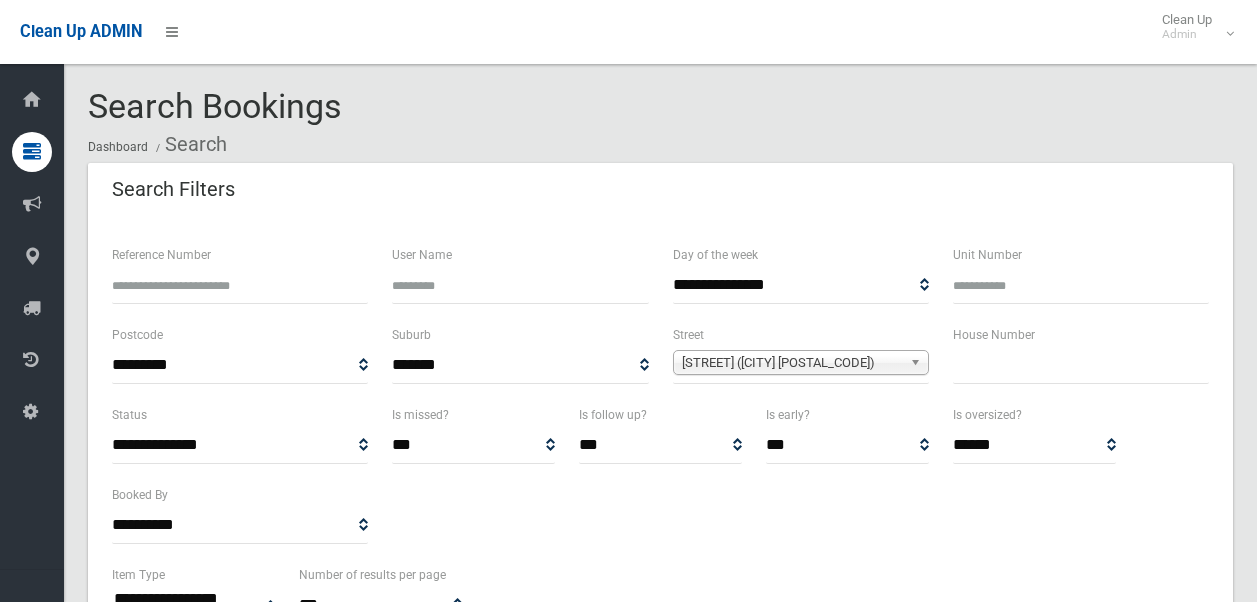 select 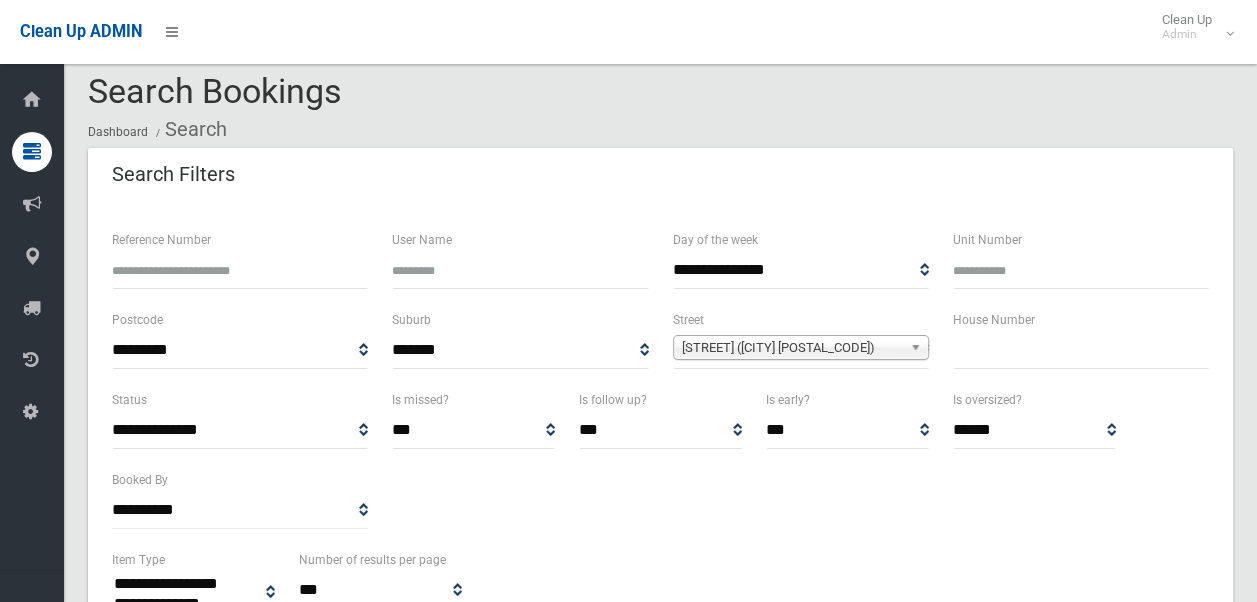scroll, scrollTop: 0, scrollLeft: 0, axis: both 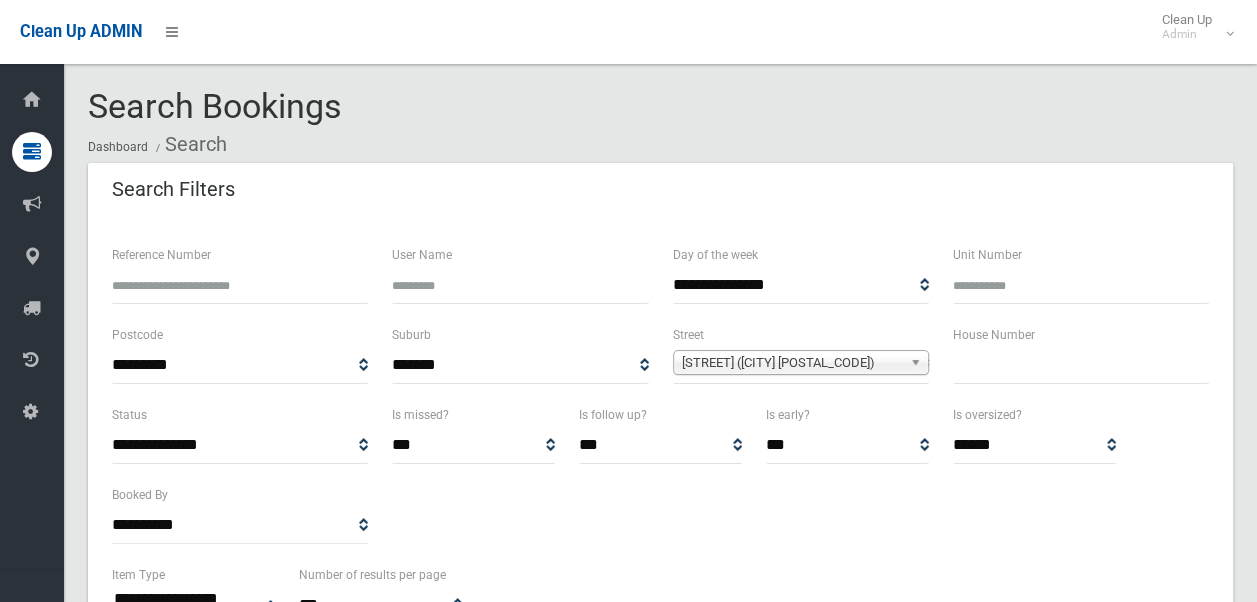 click at bounding box center (1081, 365) 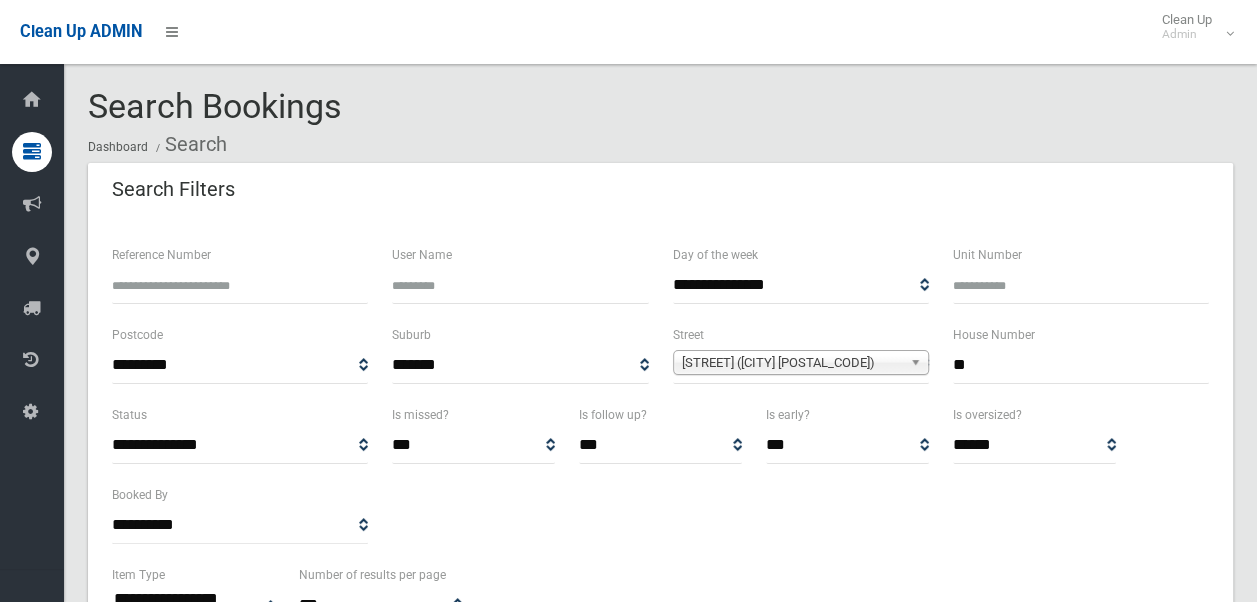 type on "**" 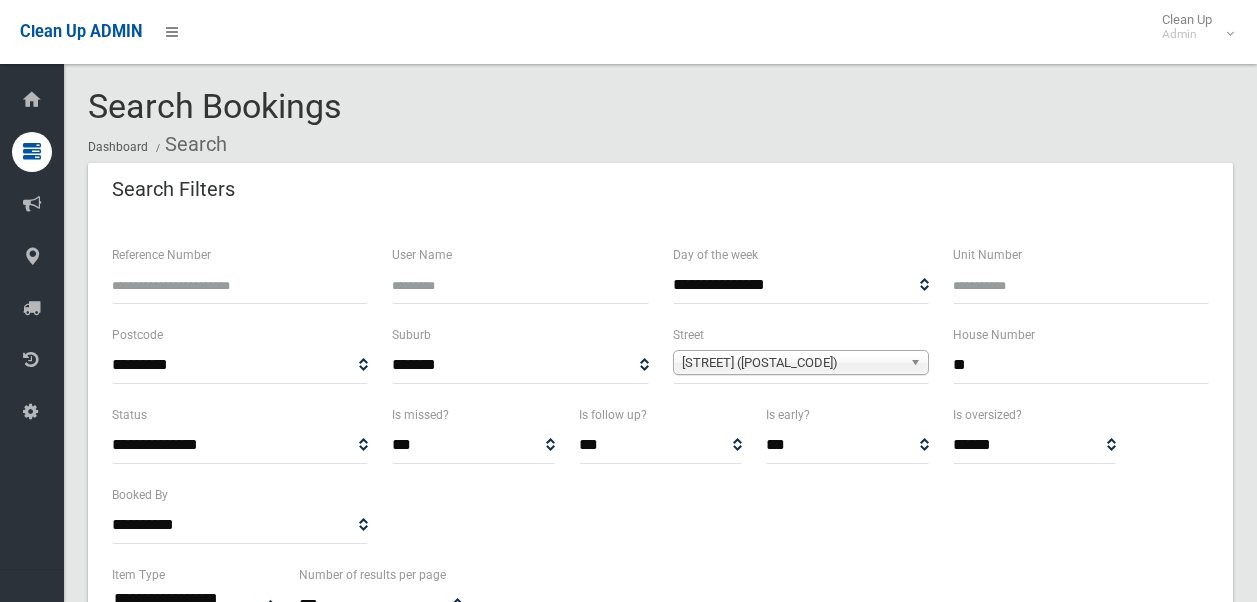 select 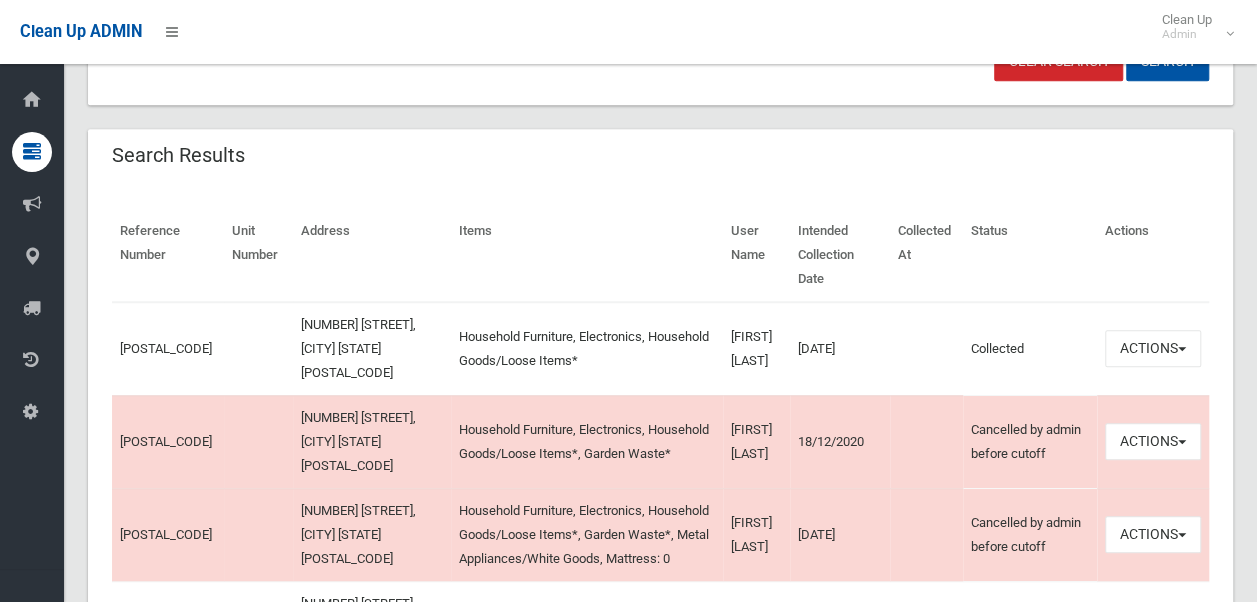 scroll, scrollTop: 602, scrollLeft: 0, axis: vertical 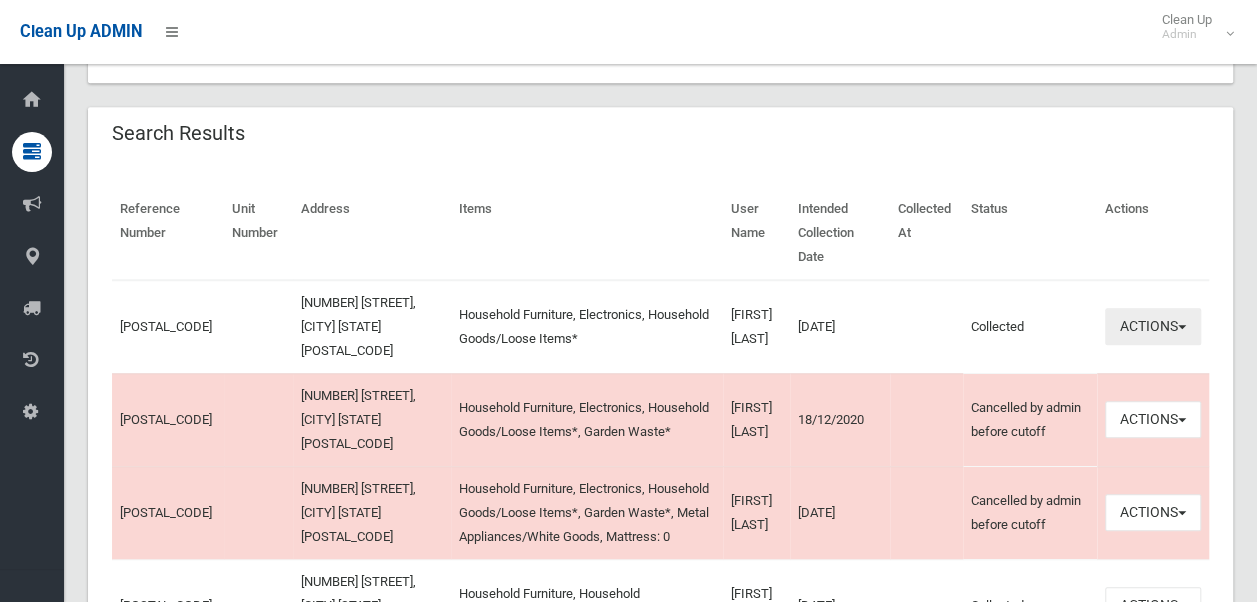 click on "Actions" at bounding box center (1153, 326) 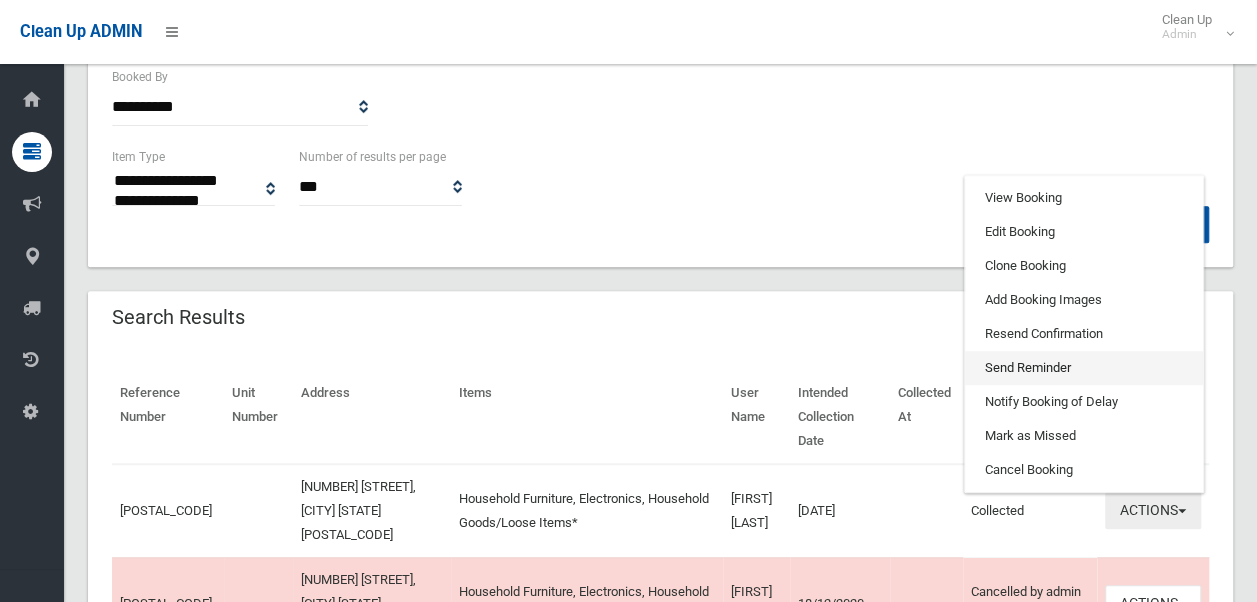 scroll, scrollTop: 412, scrollLeft: 0, axis: vertical 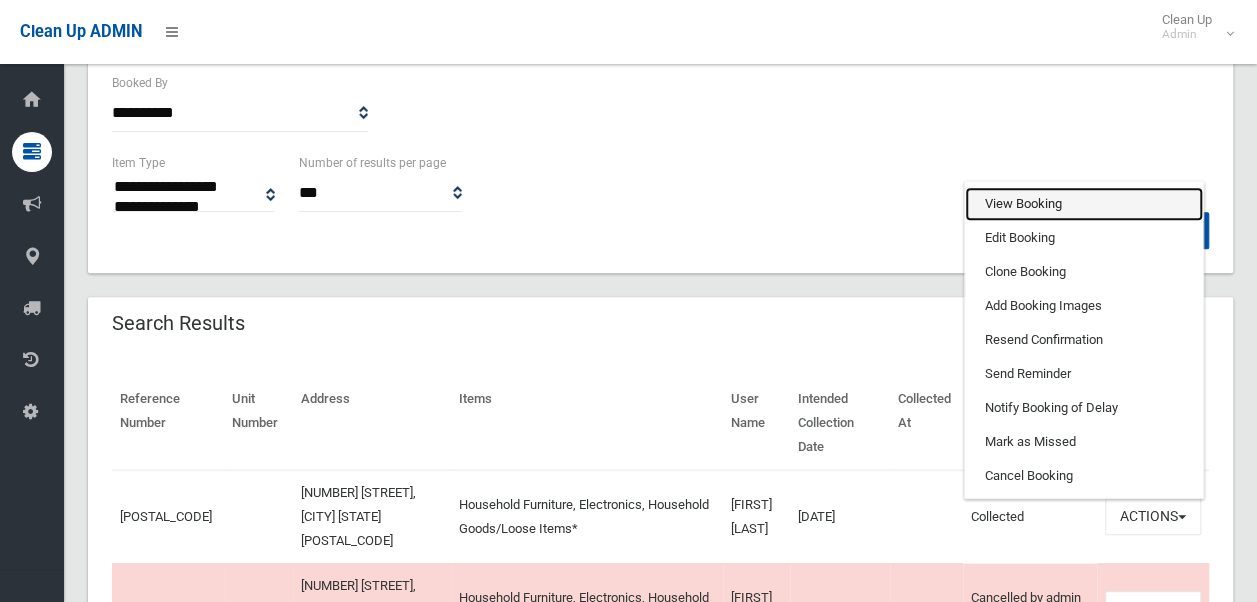 click on "View Booking" at bounding box center [1084, 204] 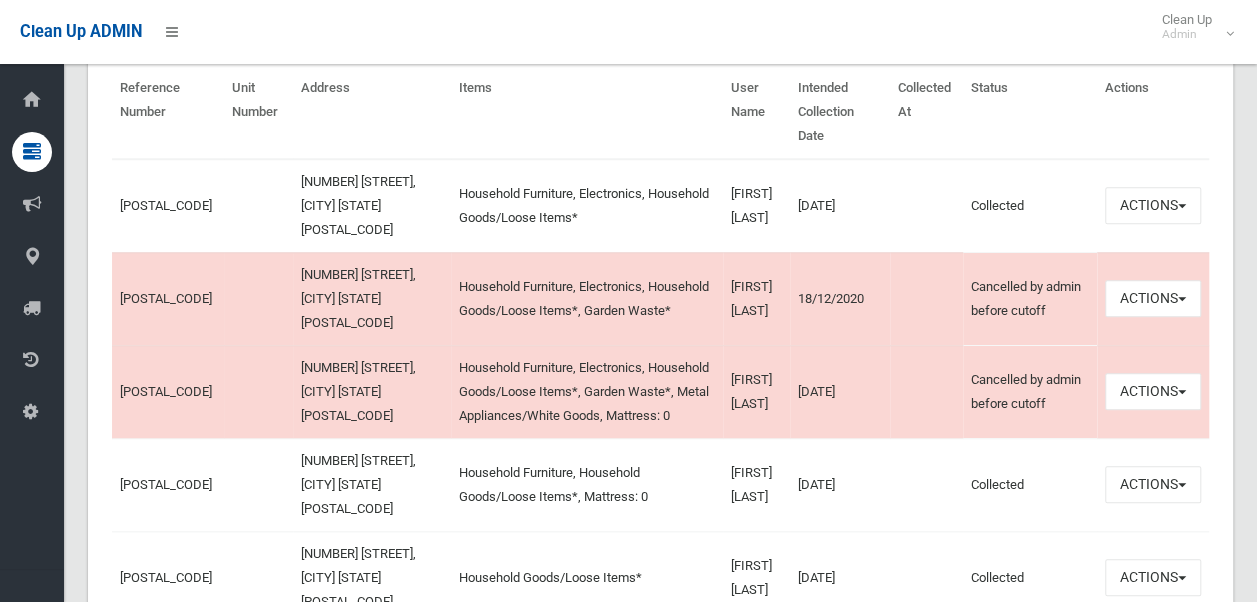 scroll, scrollTop: 721, scrollLeft: 0, axis: vertical 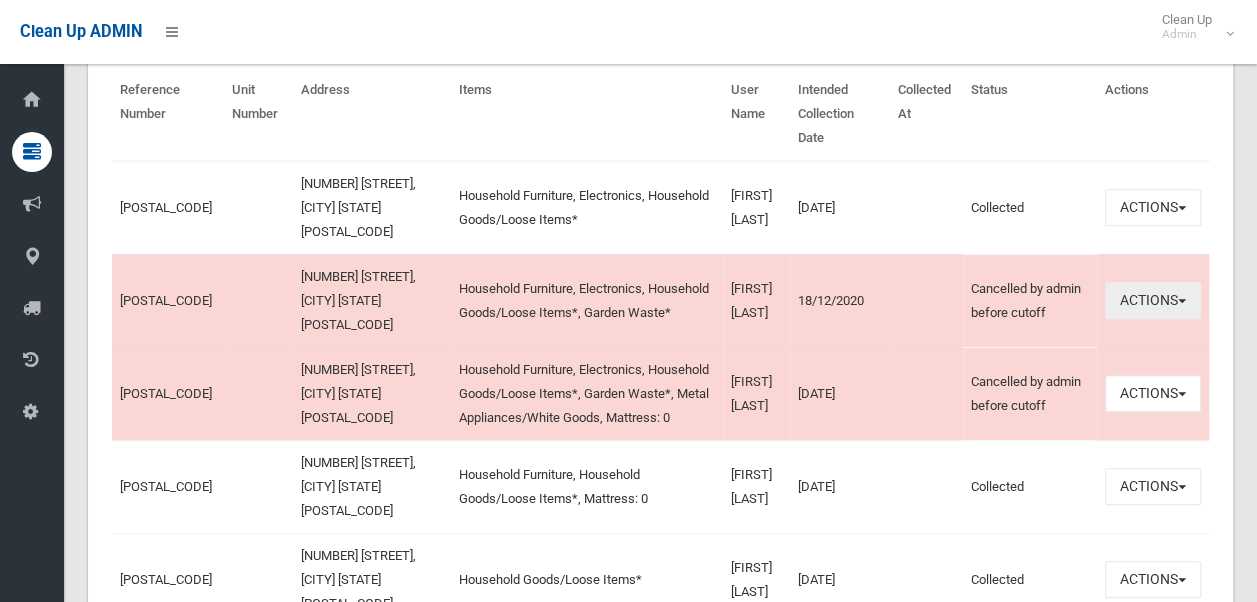 click on "Actions" at bounding box center [1153, 300] 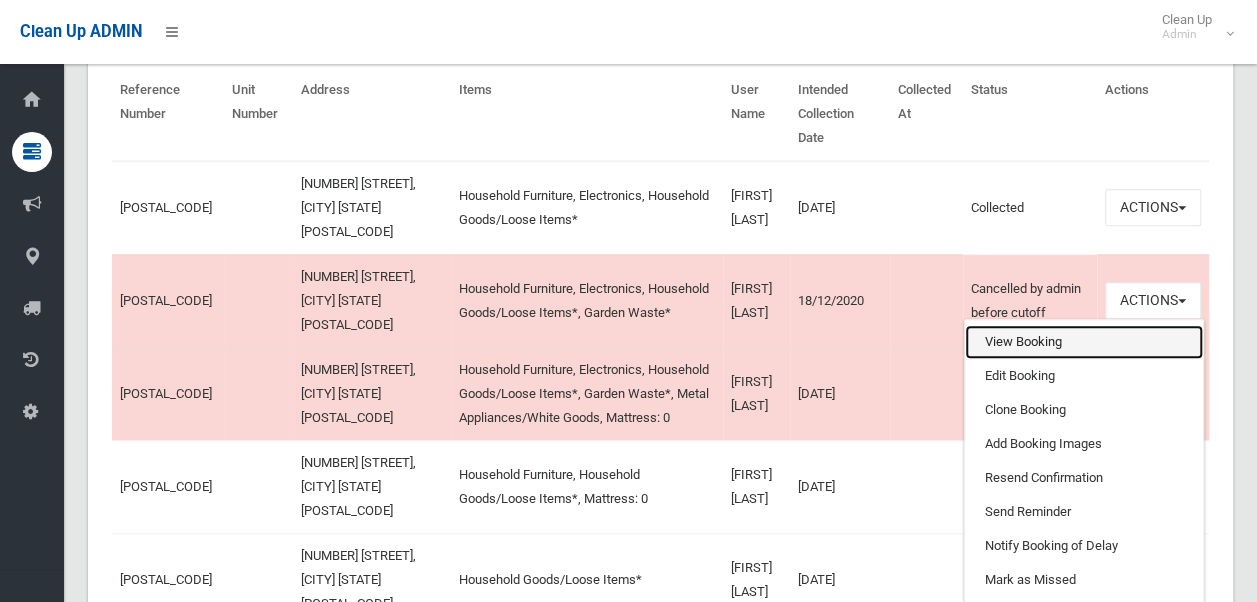 click on "View Booking" at bounding box center (1084, 342) 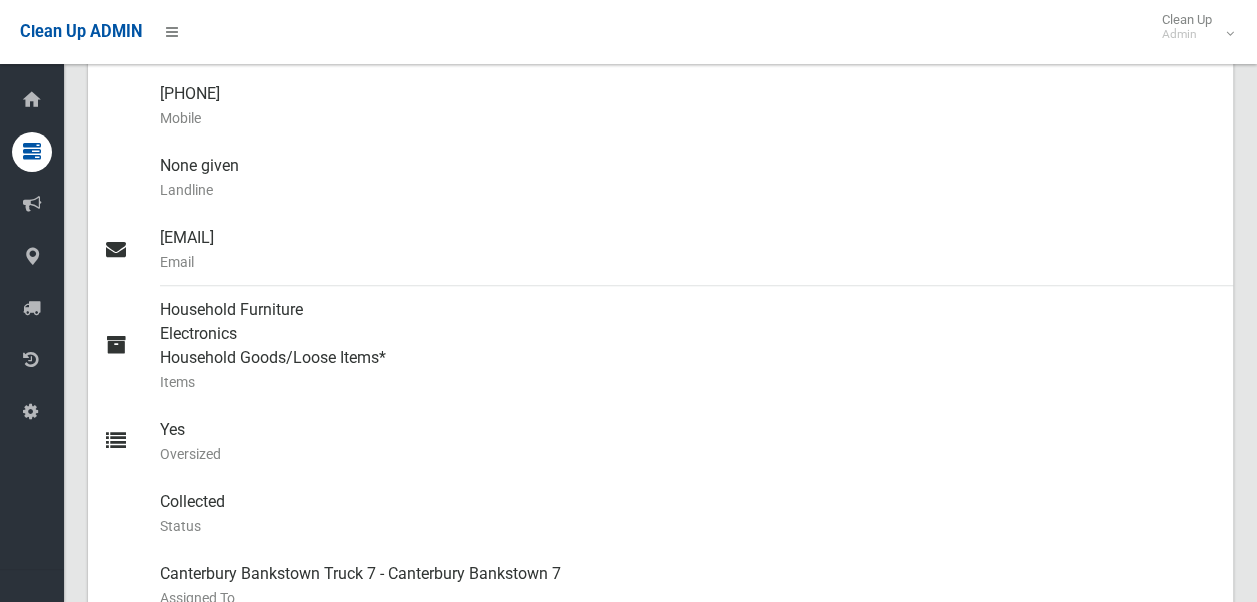 scroll, scrollTop: 664, scrollLeft: 0, axis: vertical 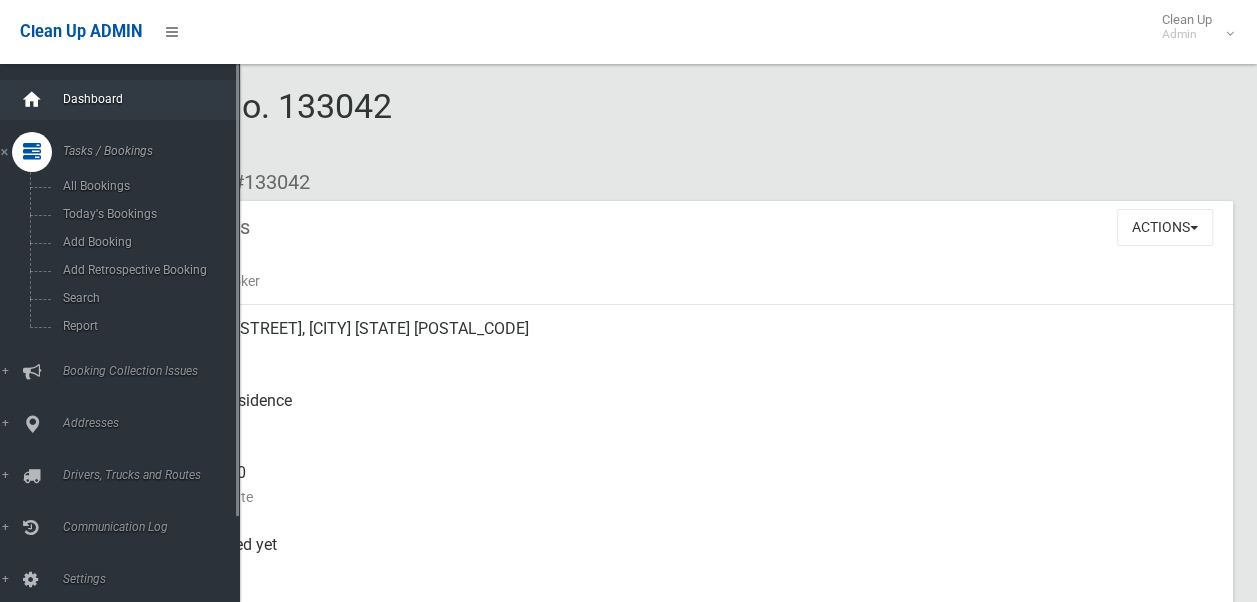 click at bounding box center [32, 100] 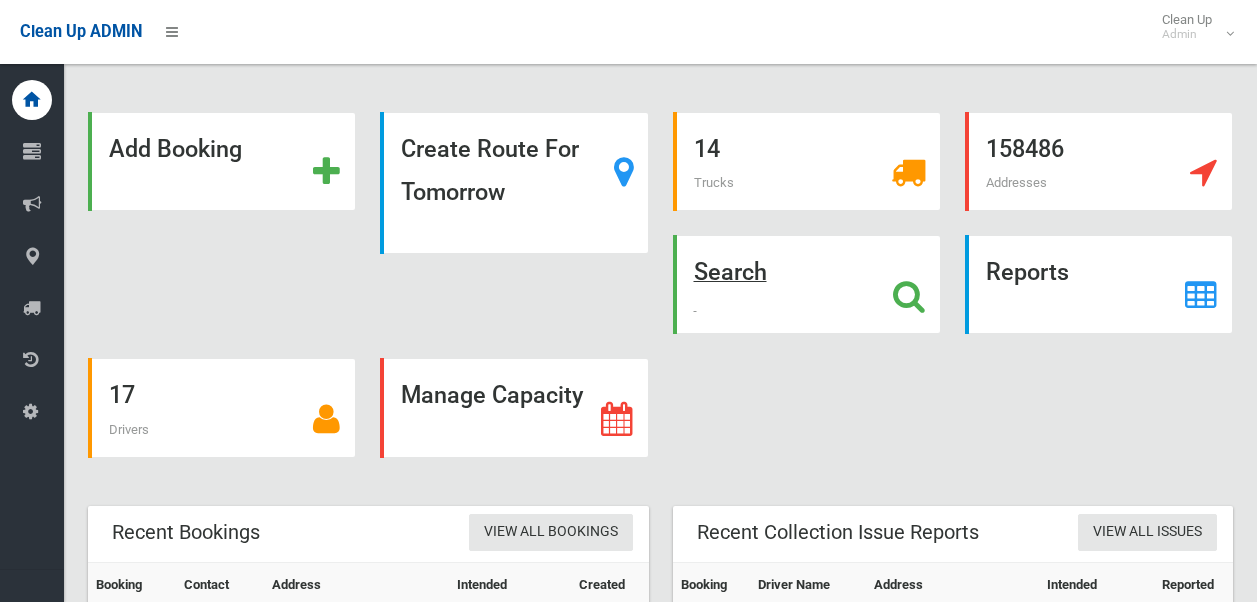 scroll, scrollTop: 0, scrollLeft: 0, axis: both 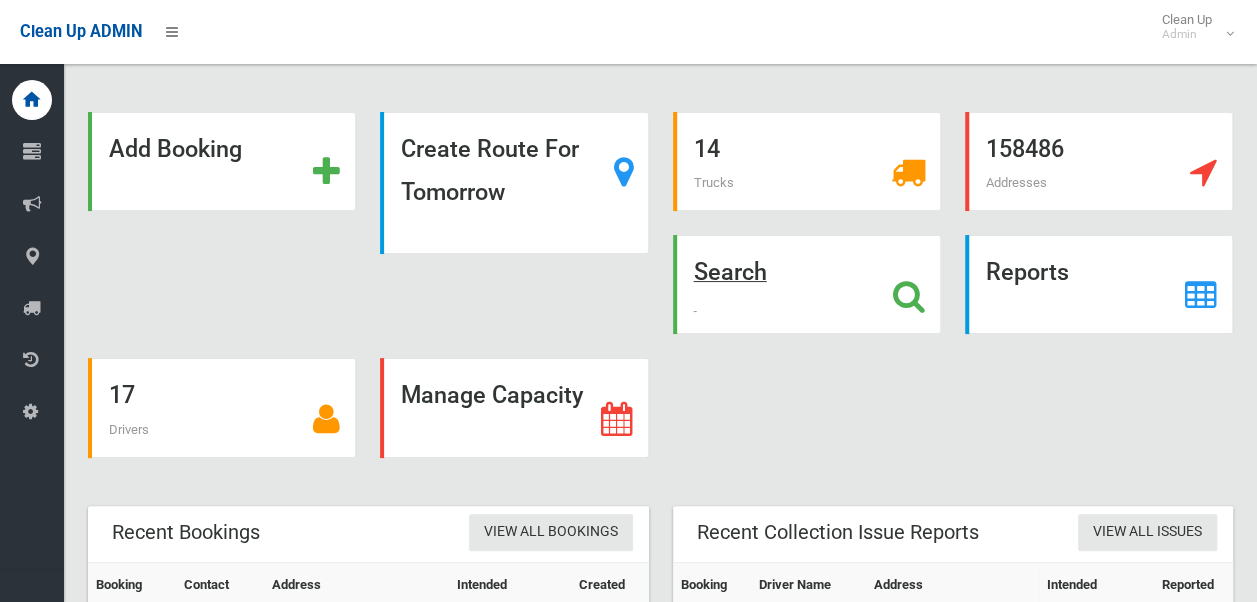 drag, startPoint x: 773, startPoint y: 256, endPoint x: 752, endPoint y: 264, distance: 22.472204 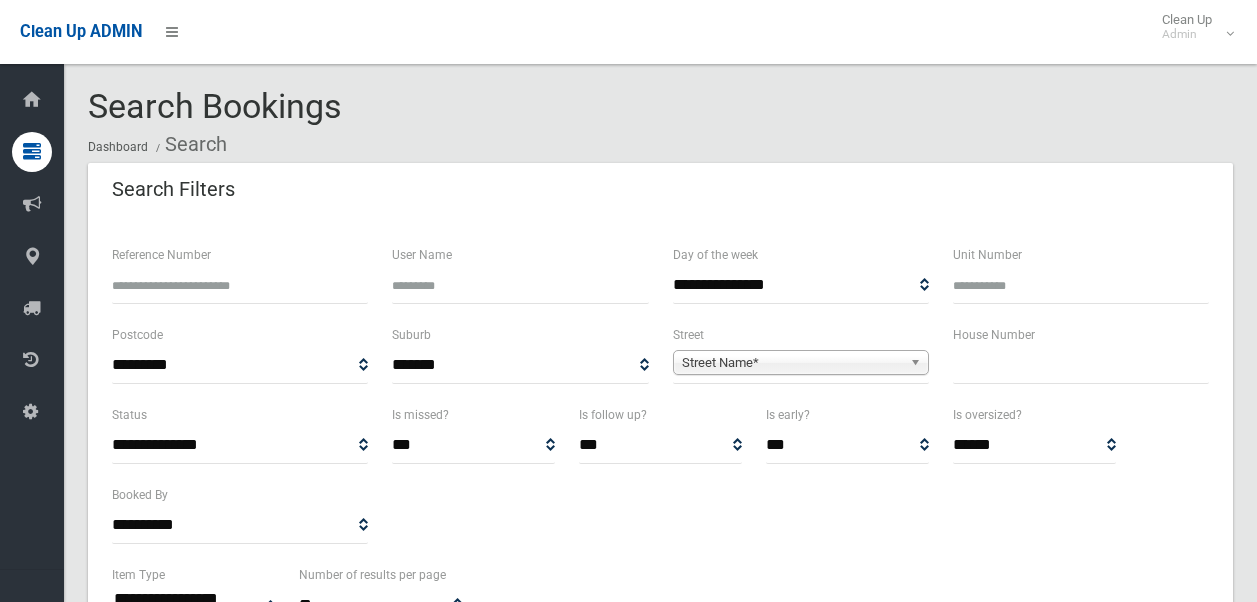 select 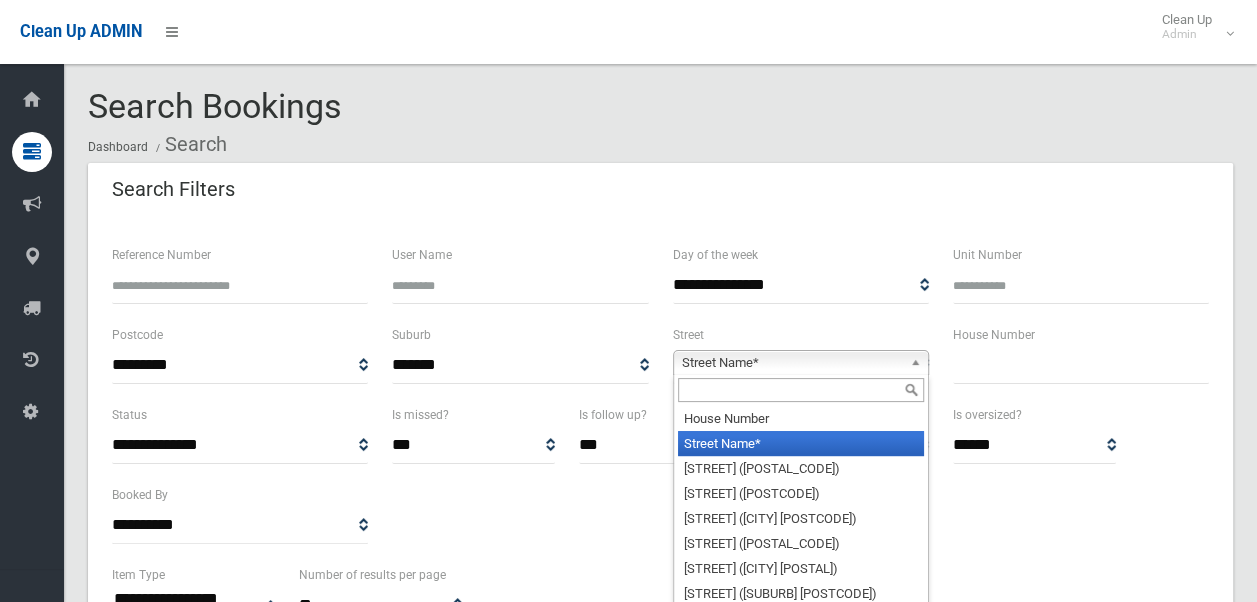 click on "Street Name*" at bounding box center (792, 363) 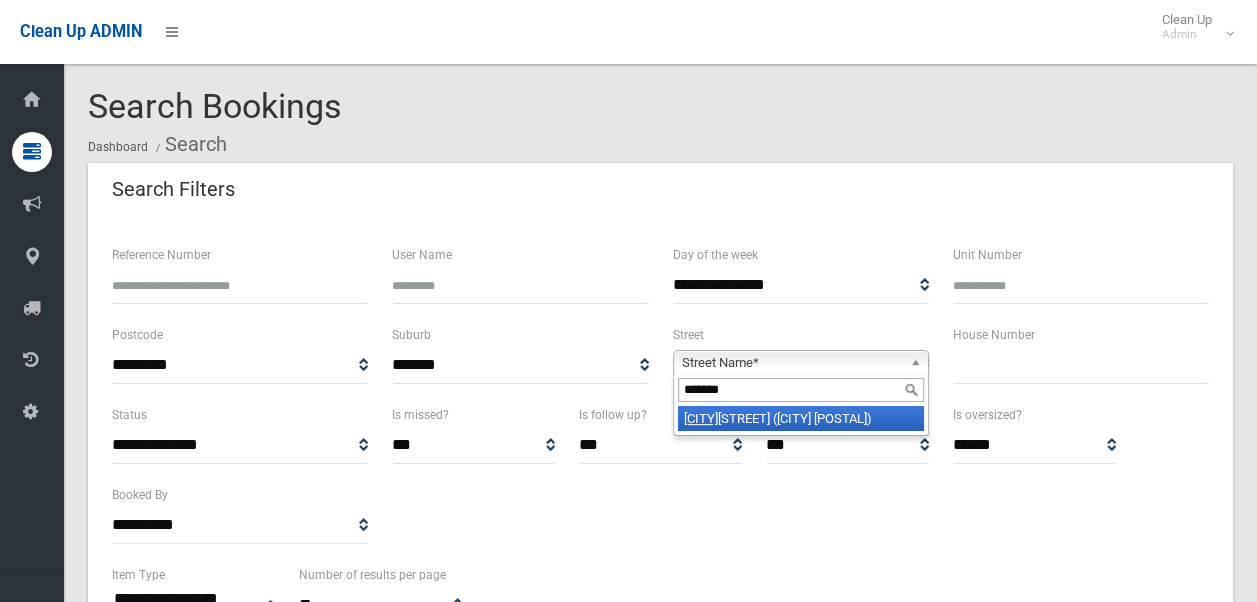 type on "*******" 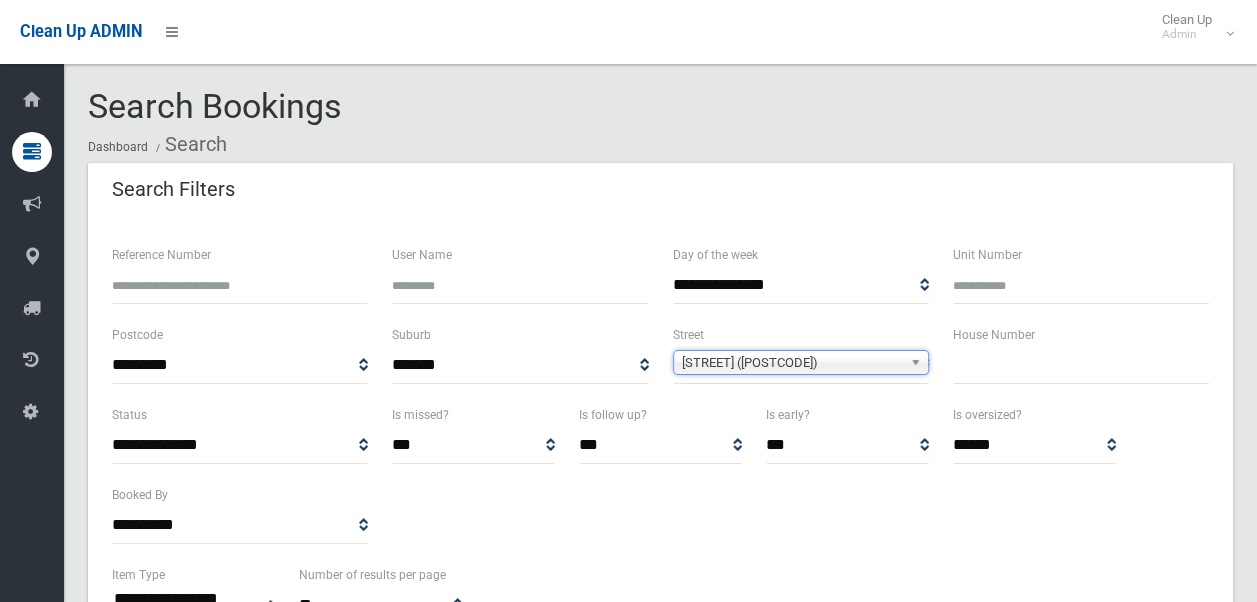 click at bounding box center [1081, 365] 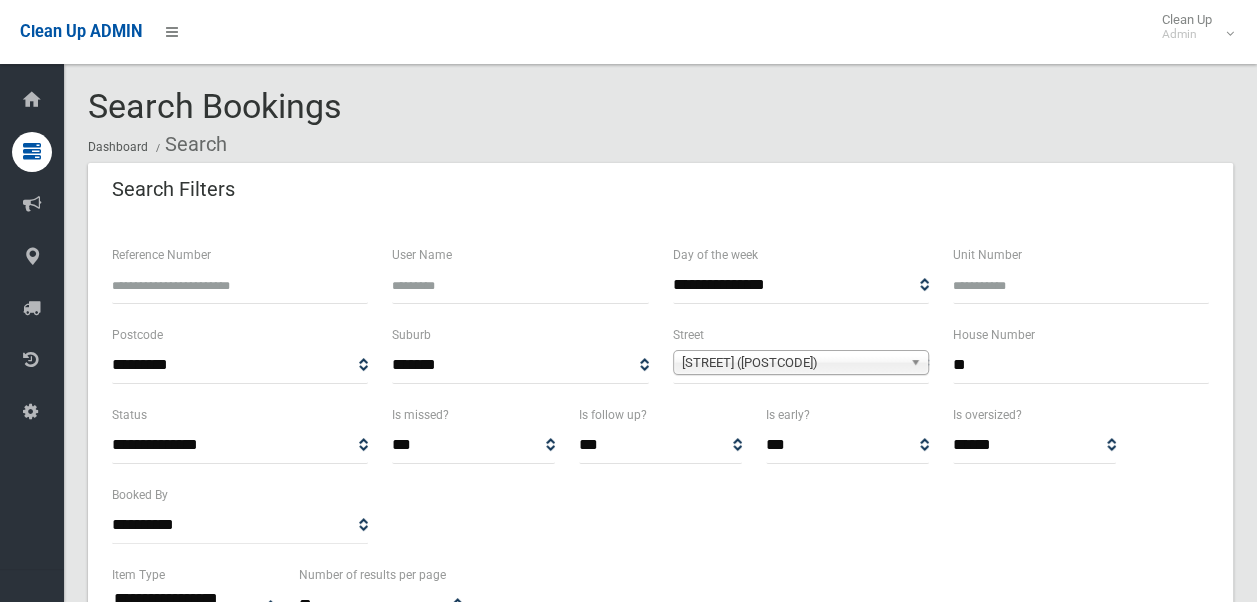 type on "**" 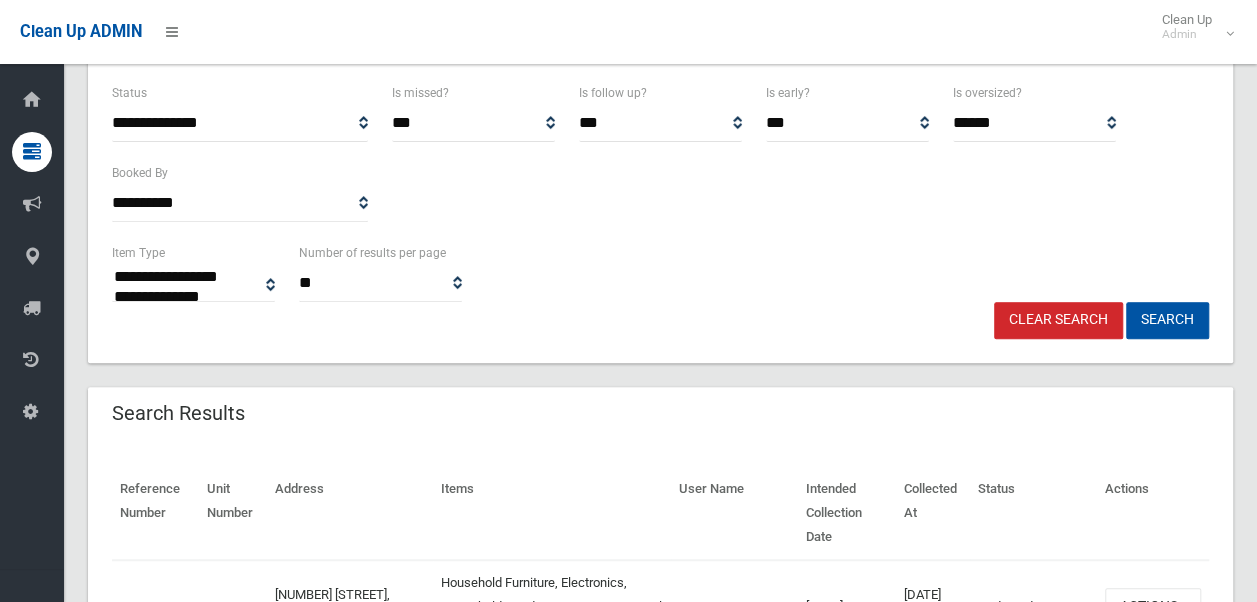 scroll, scrollTop: 332, scrollLeft: 0, axis: vertical 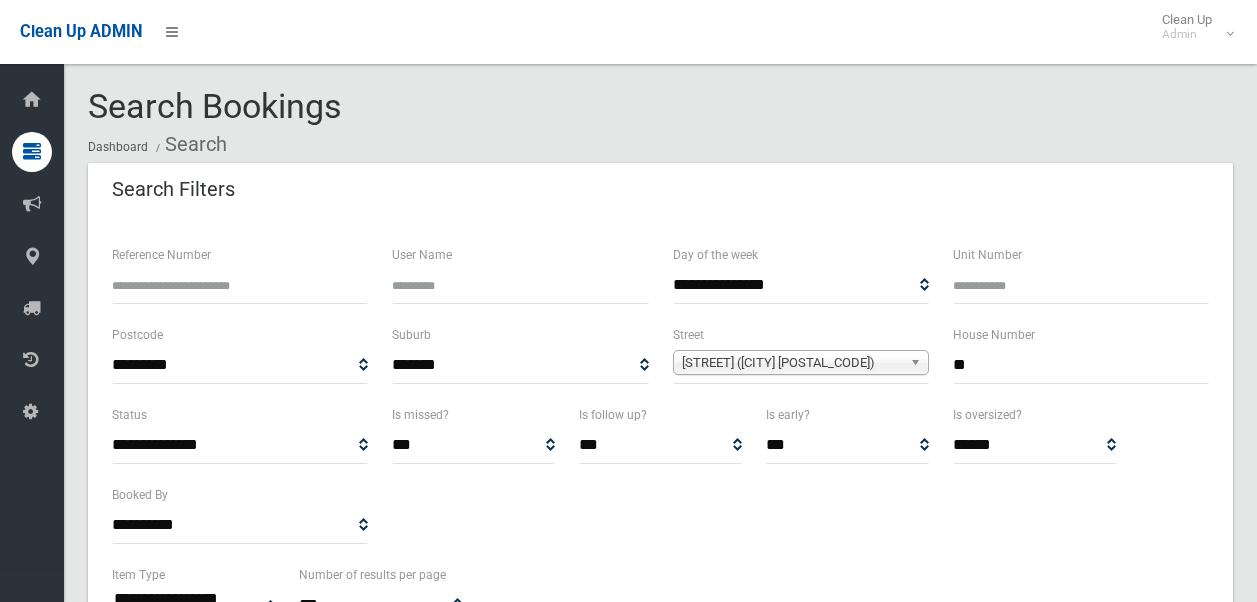 select 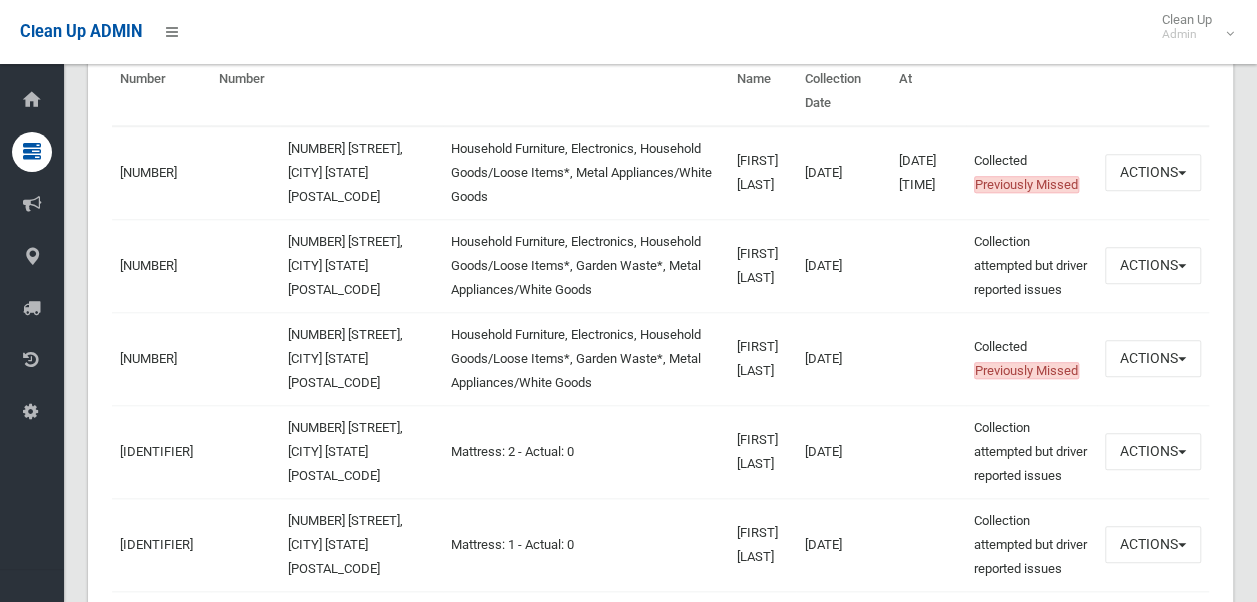 scroll, scrollTop: 776, scrollLeft: 0, axis: vertical 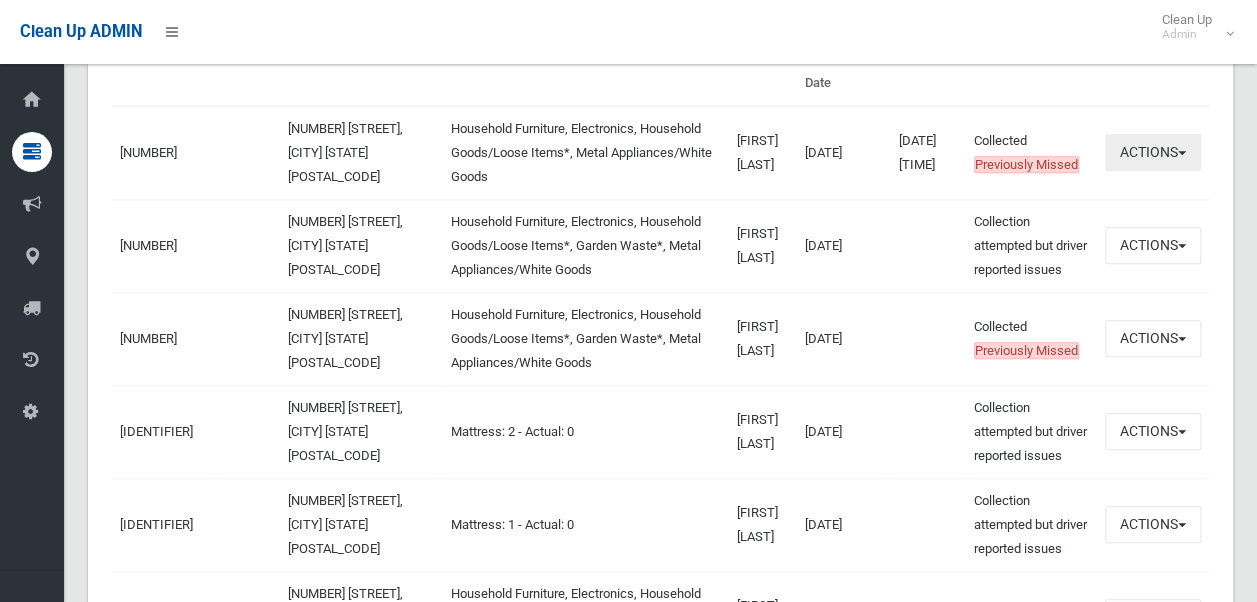 click on "Actions" at bounding box center [1153, 152] 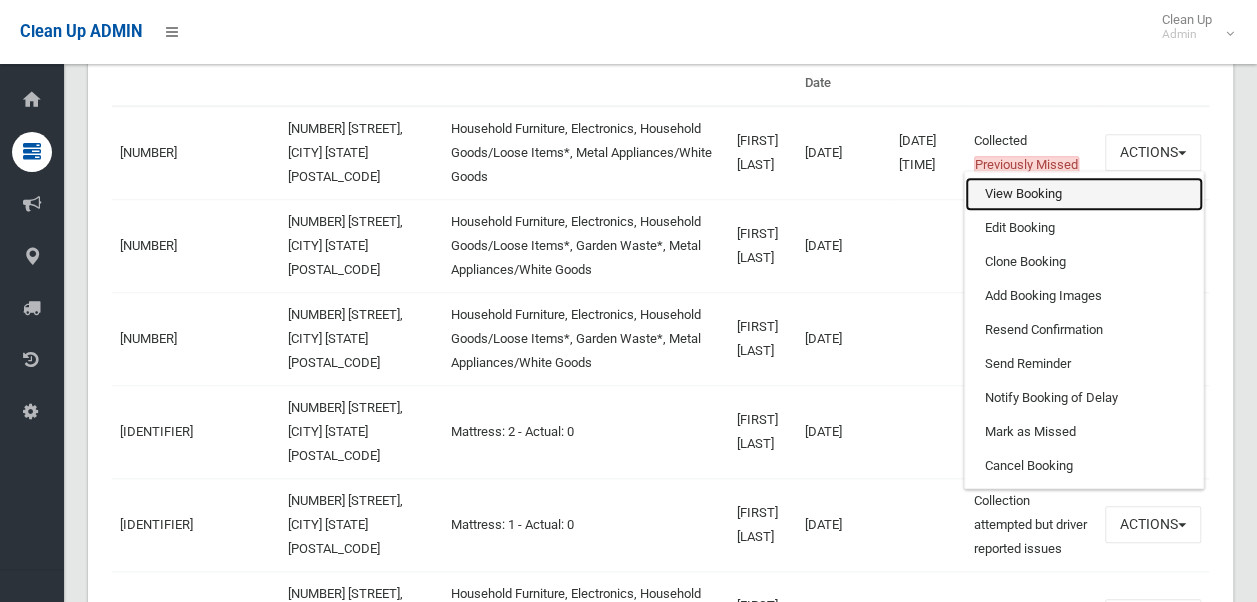 click on "View Booking" at bounding box center (1084, 194) 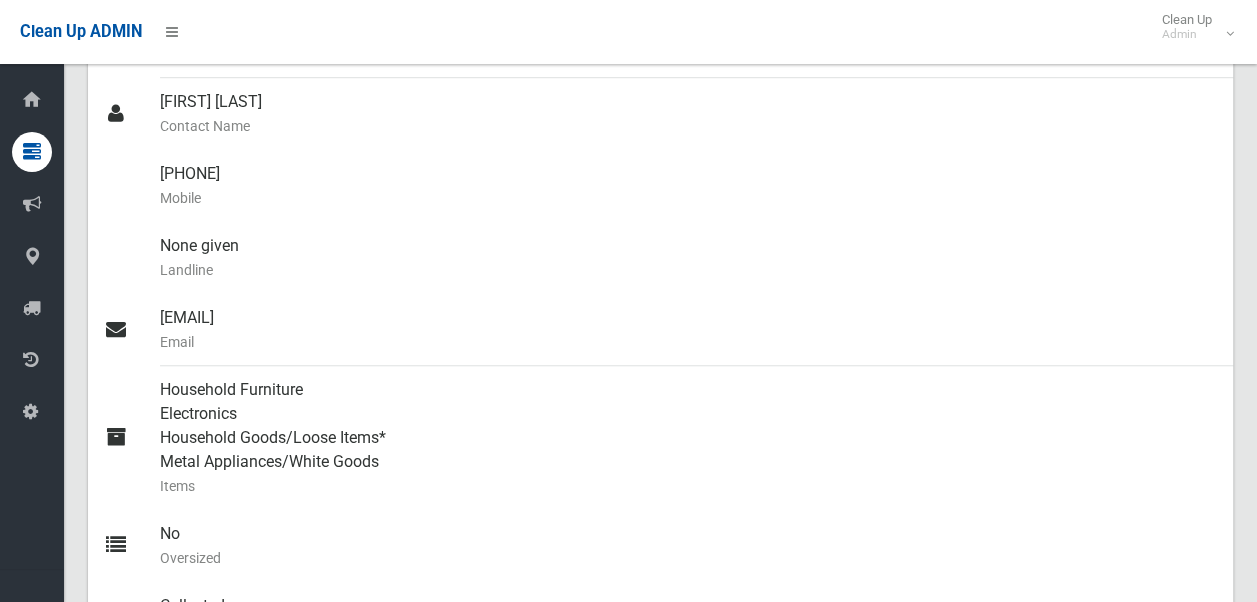 scroll, scrollTop: 612, scrollLeft: 0, axis: vertical 